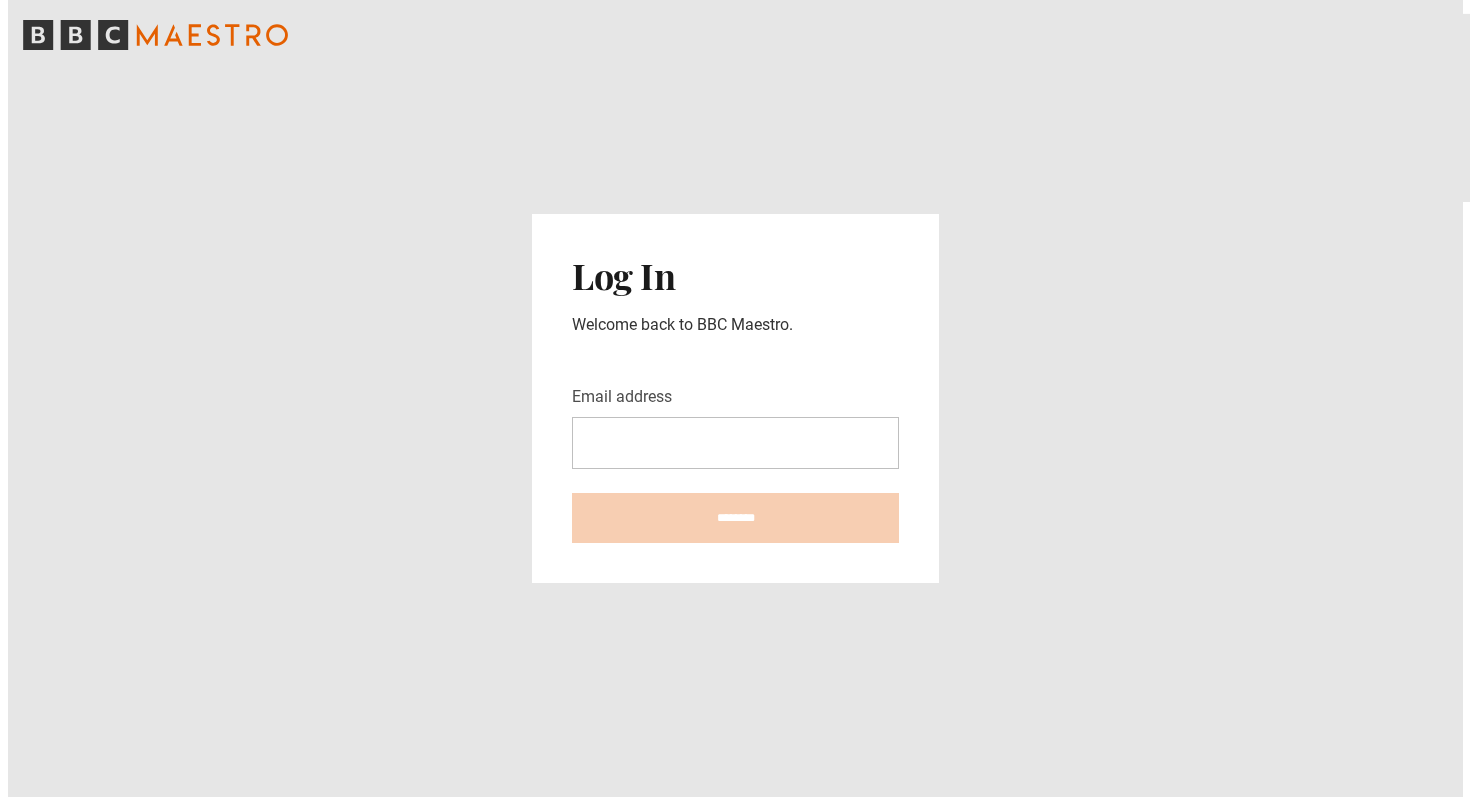 scroll, scrollTop: 0, scrollLeft: 0, axis: both 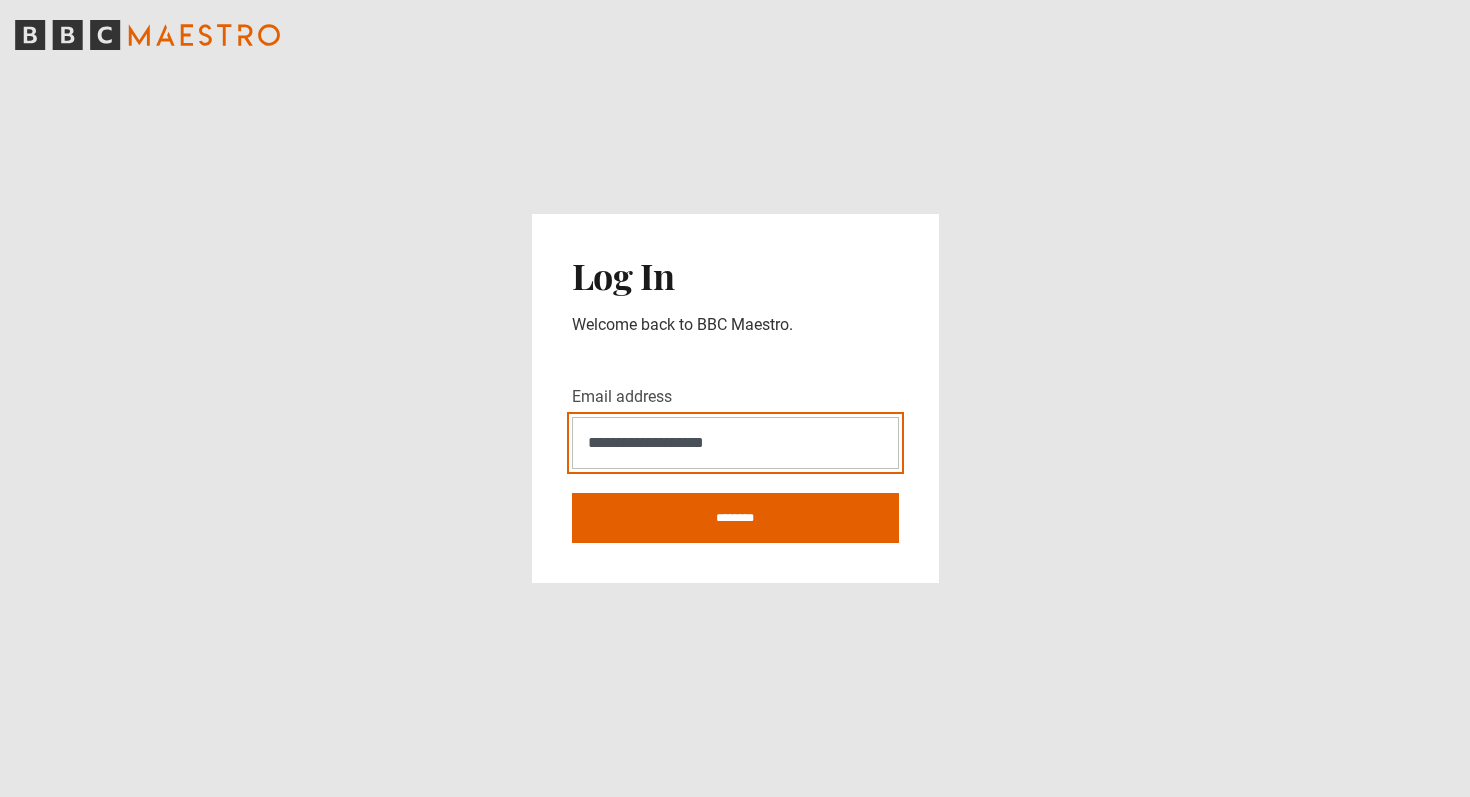 type on "**********" 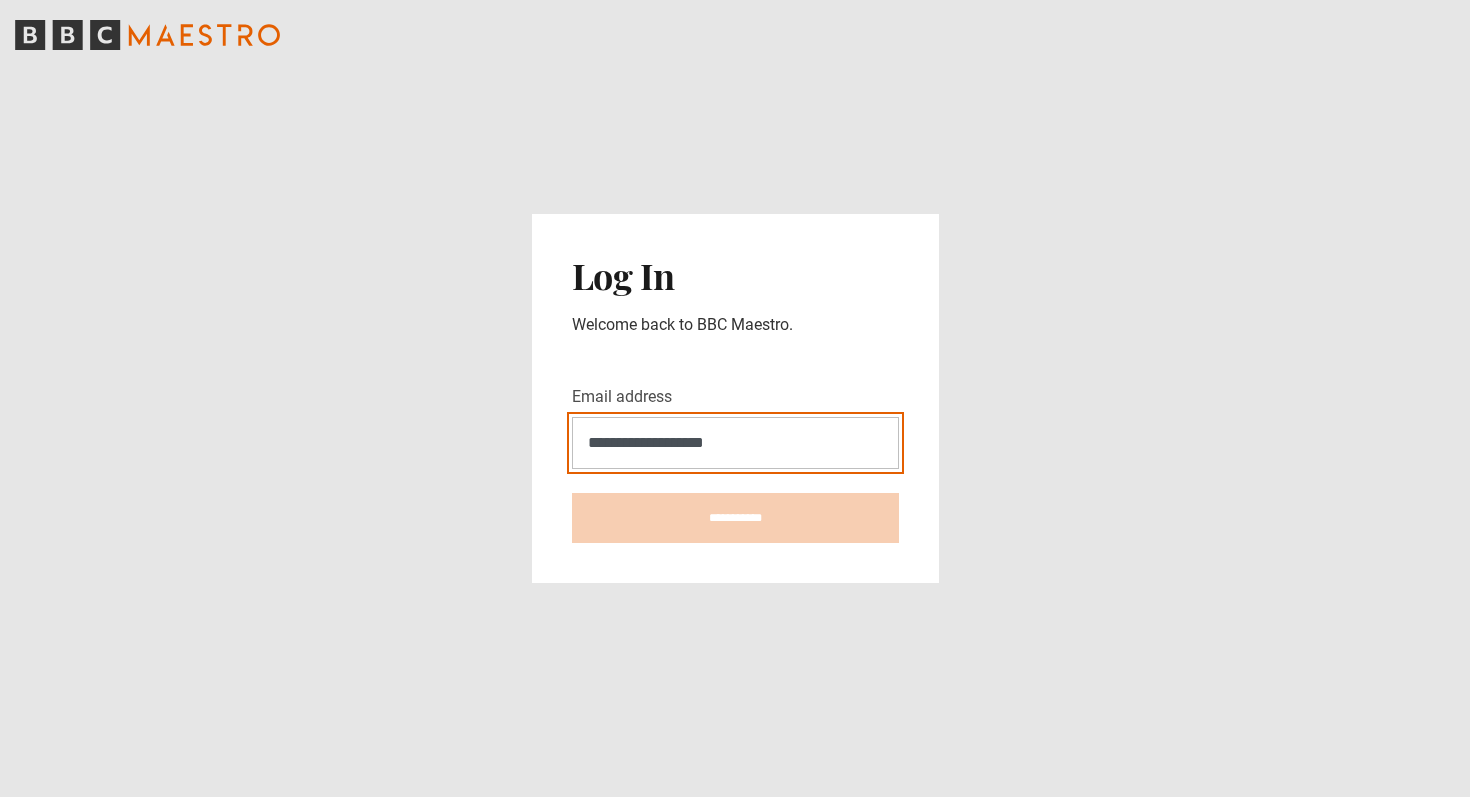 type on "**********" 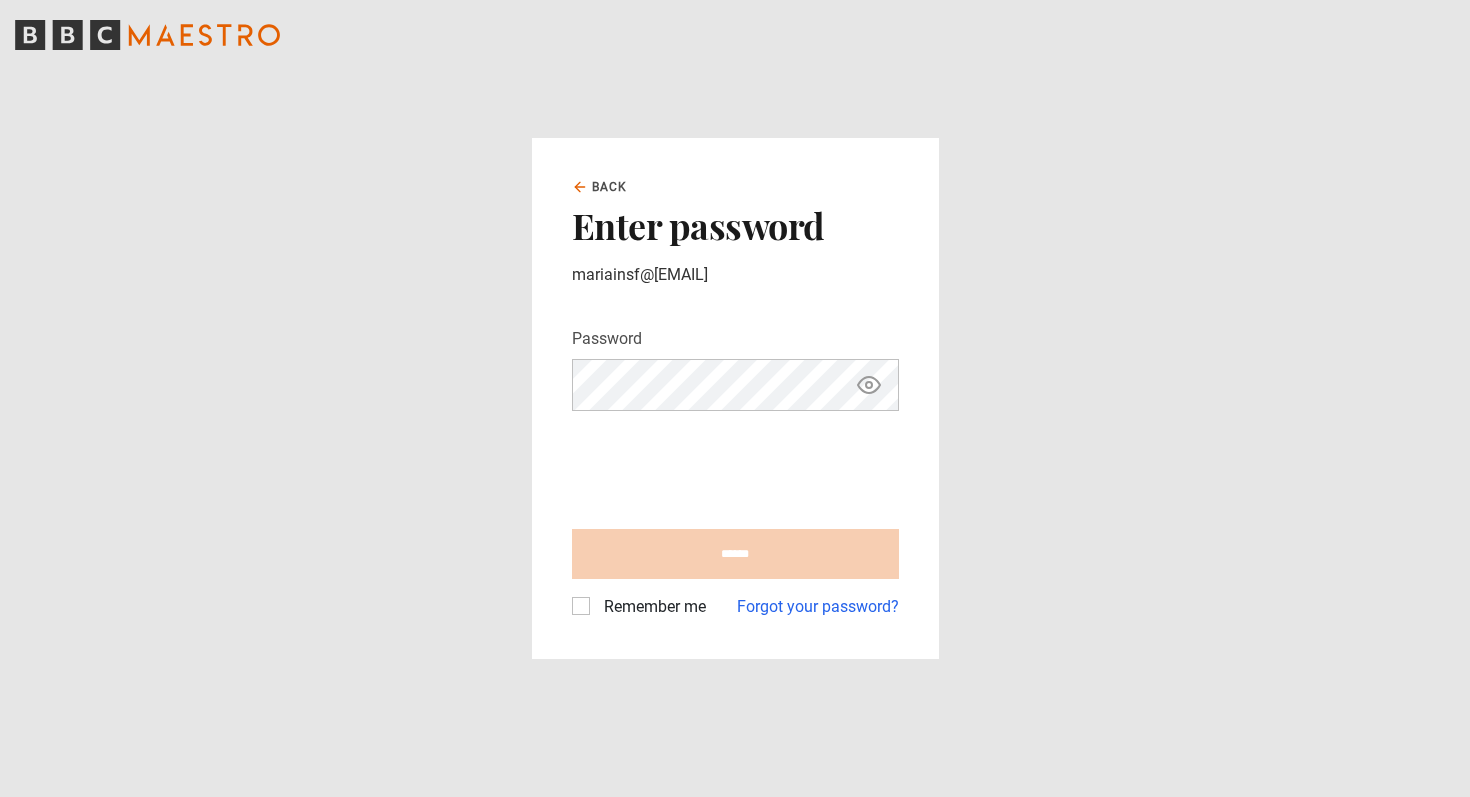 scroll, scrollTop: 0, scrollLeft: 0, axis: both 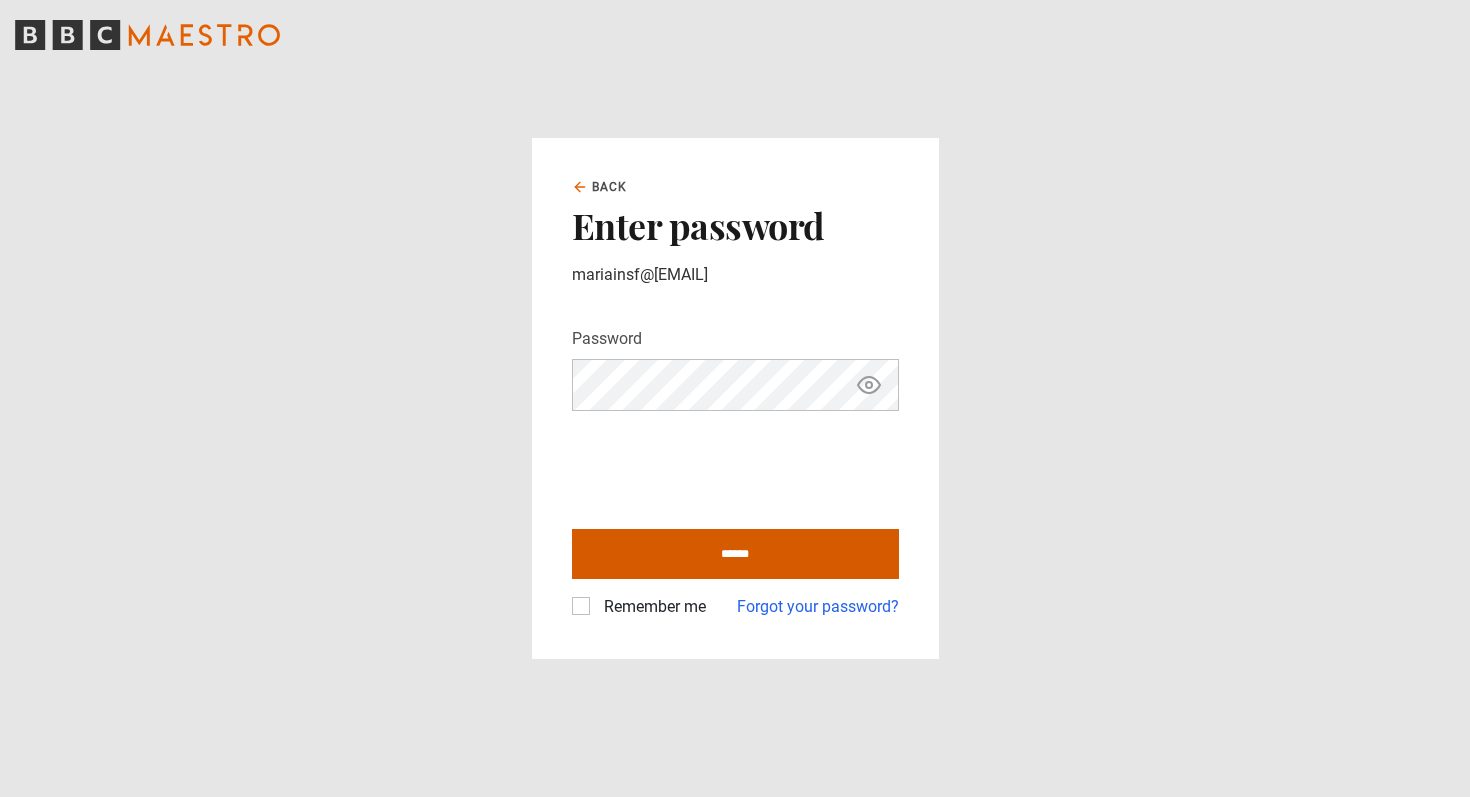 click on "******" at bounding box center [735, 554] 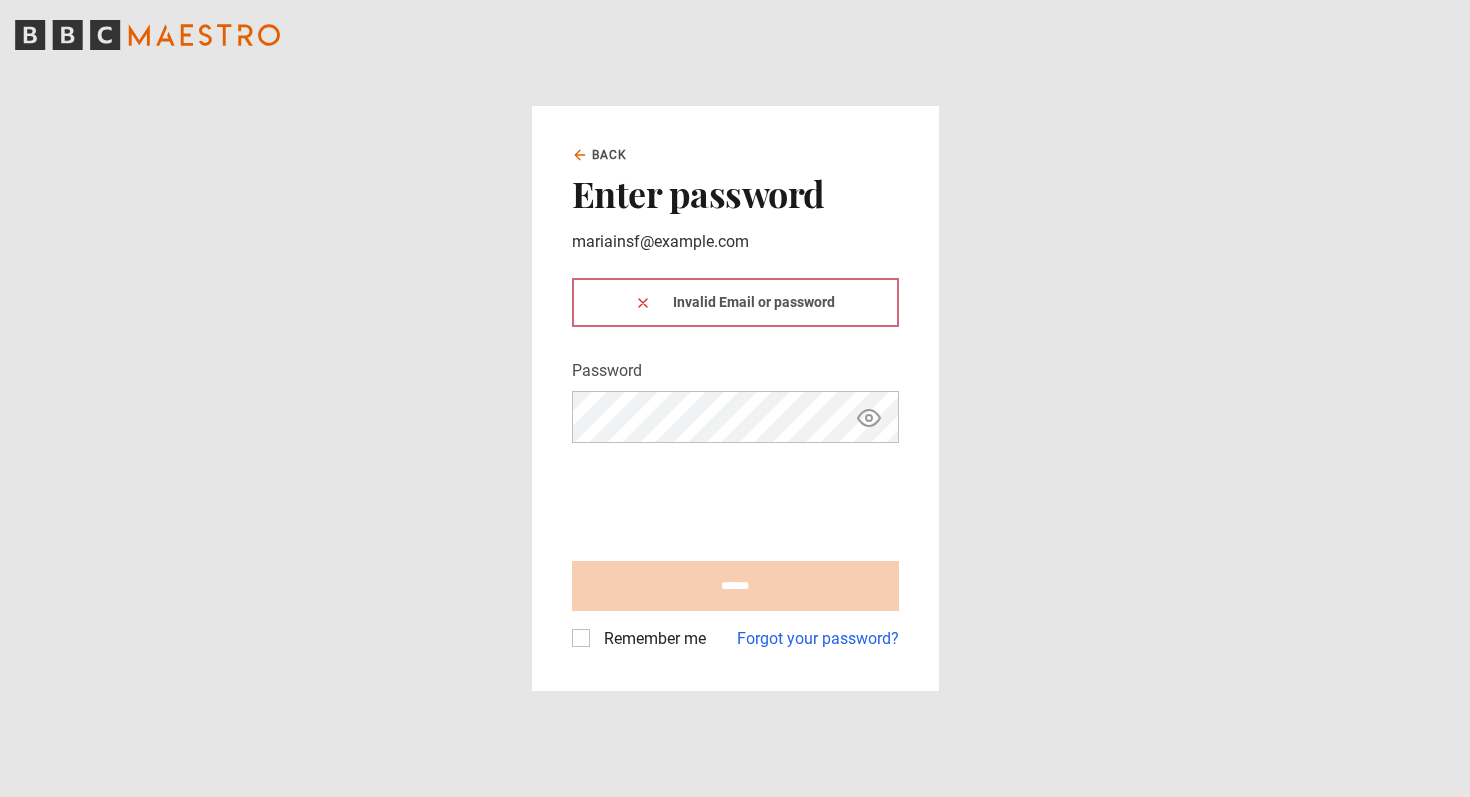 scroll, scrollTop: 0, scrollLeft: 0, axis: both 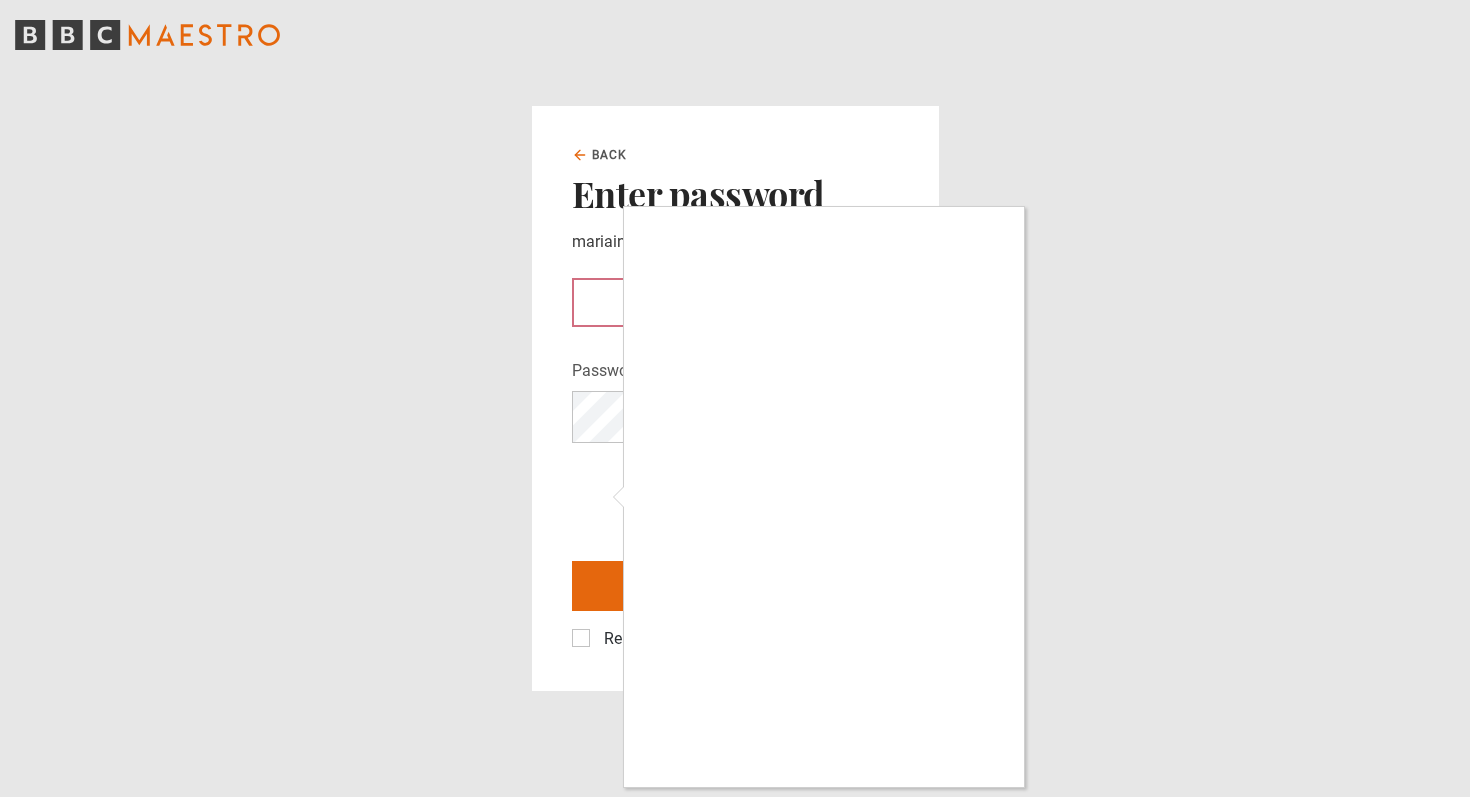 click at bounding box center [735, 398] 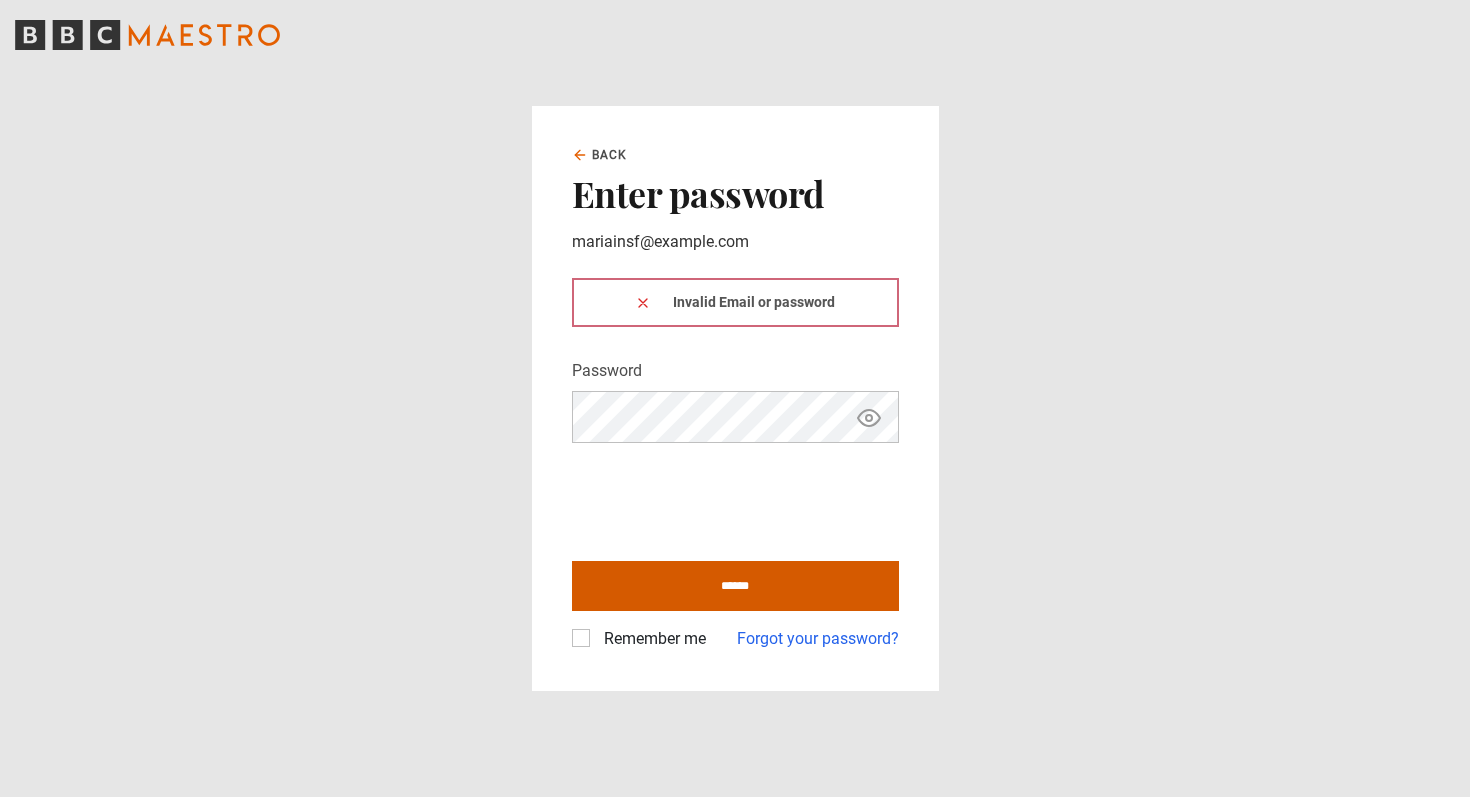 click on "******" at bounding box center (735, 586) 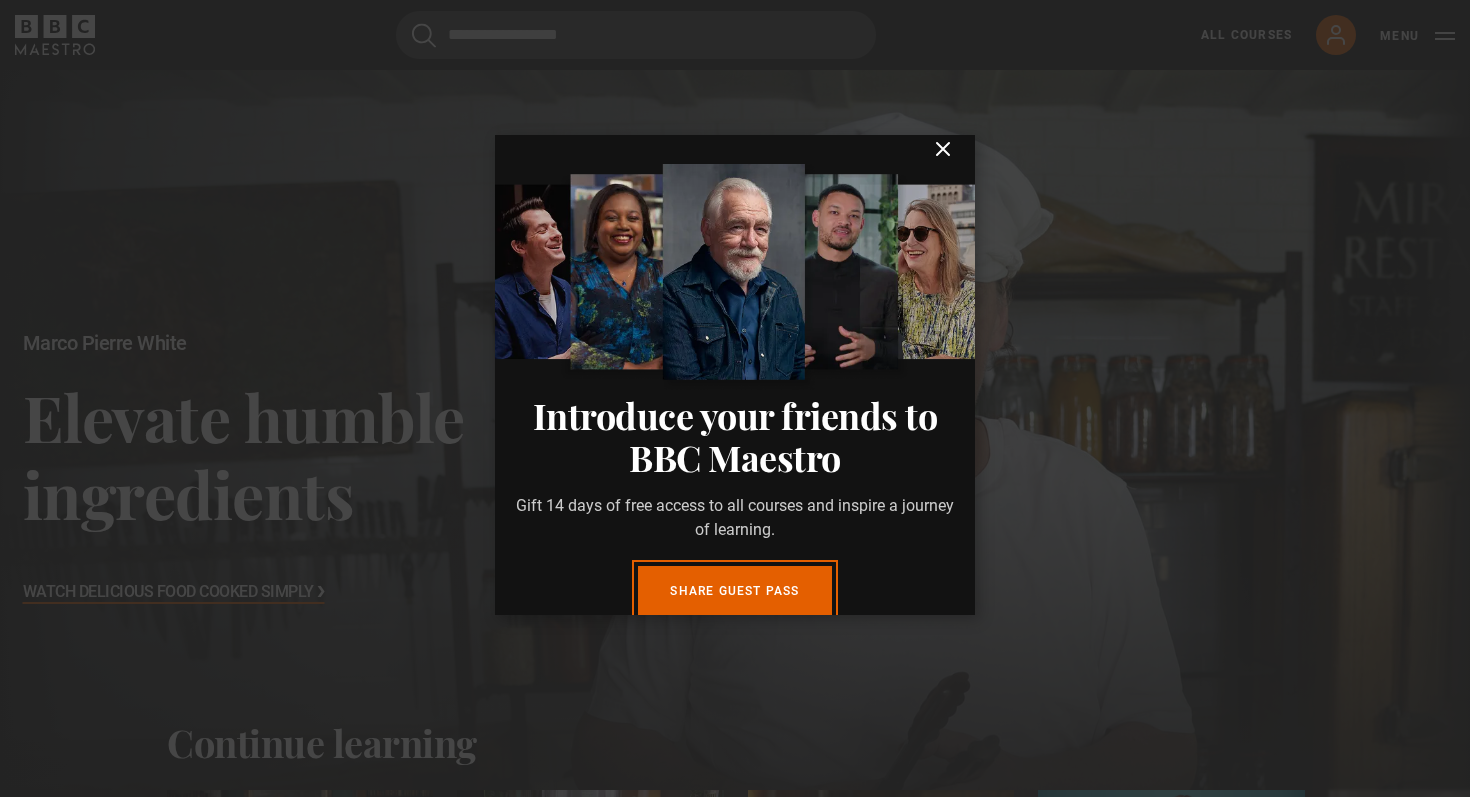 scroll, scrollTop: 0, scrollLeft: 0, axis: both 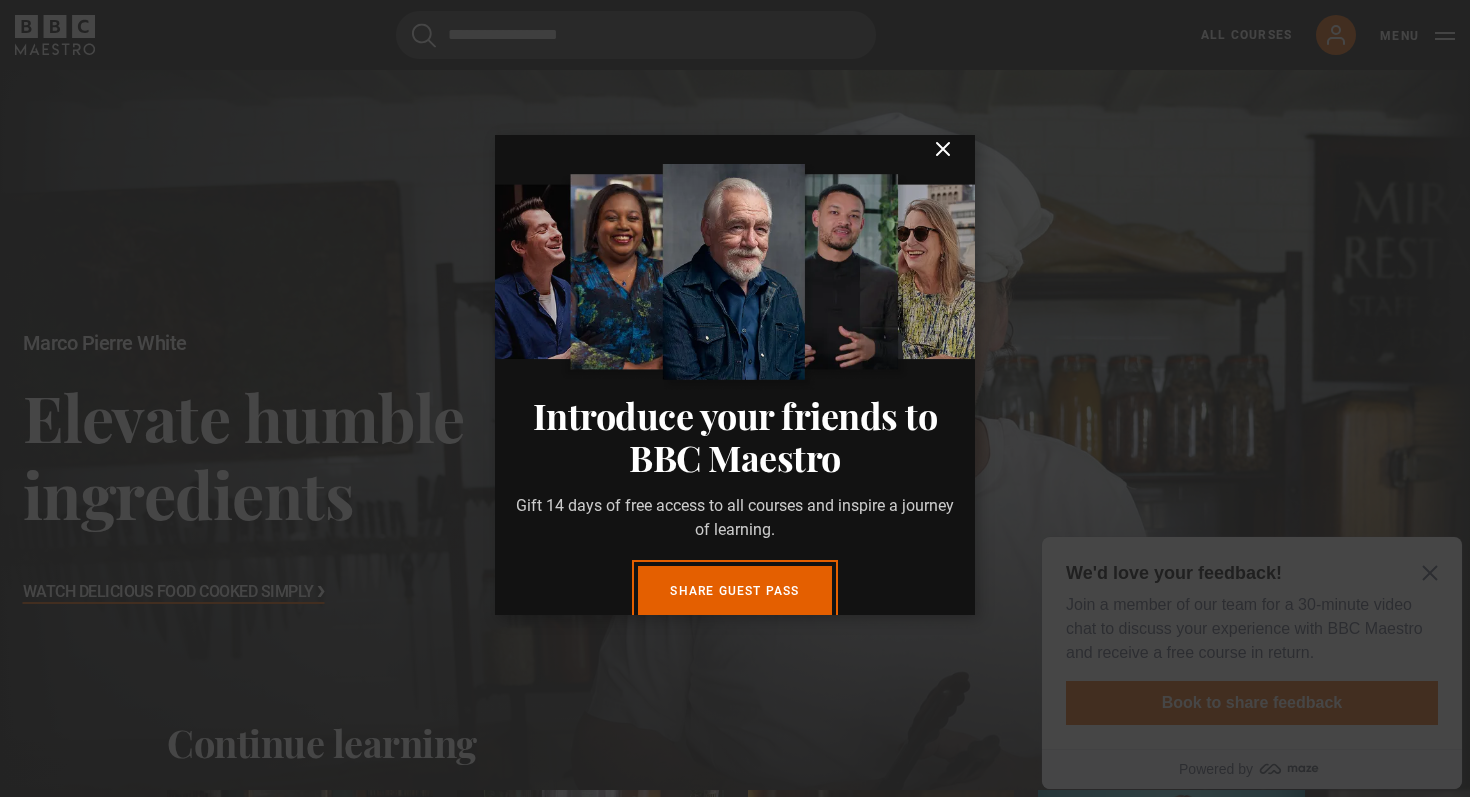click 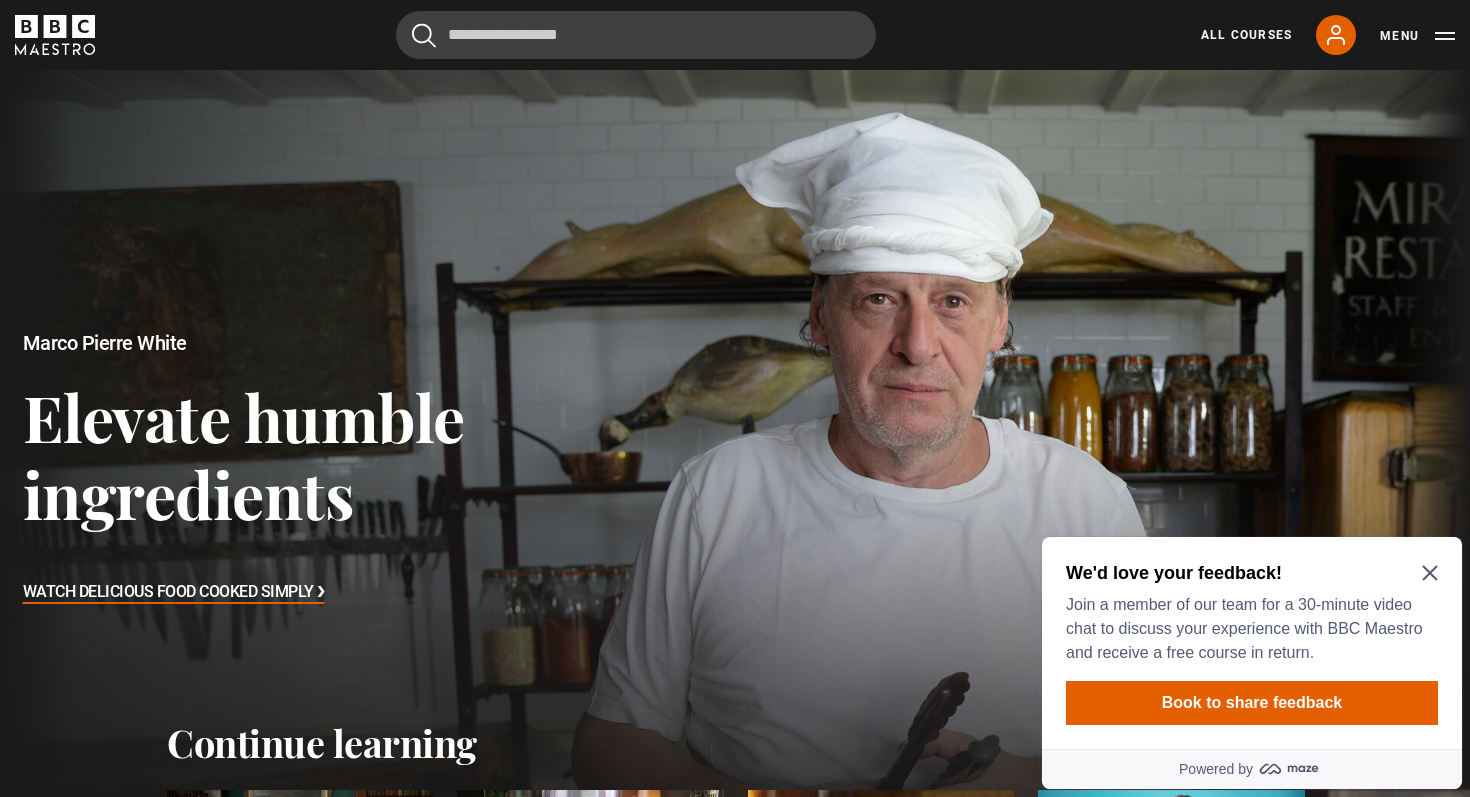 scroll, scrollTop: 0, scrollLeft: 0, axis: both 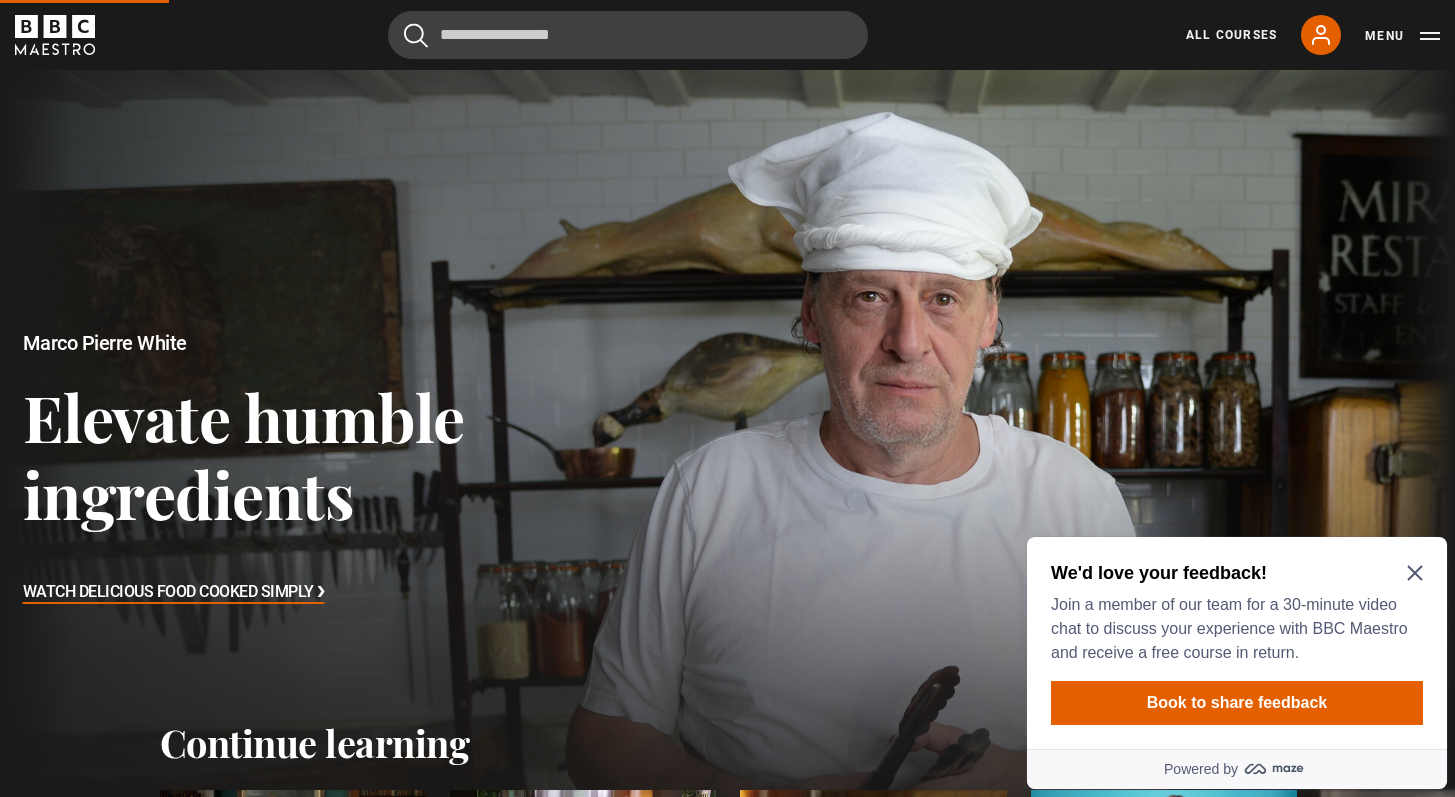 click on "We'd love your feedback!" at bounding box center [1233, 573] 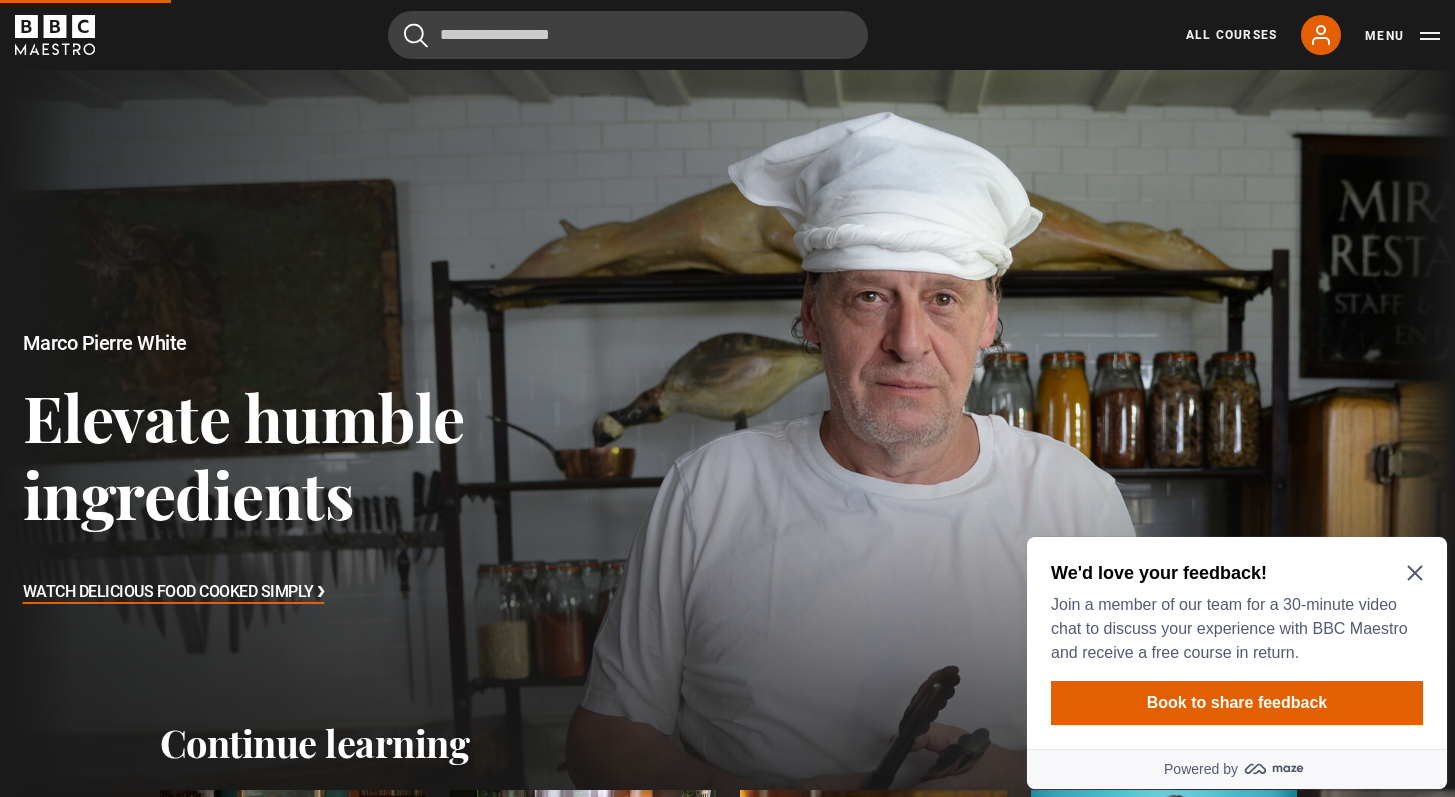 click 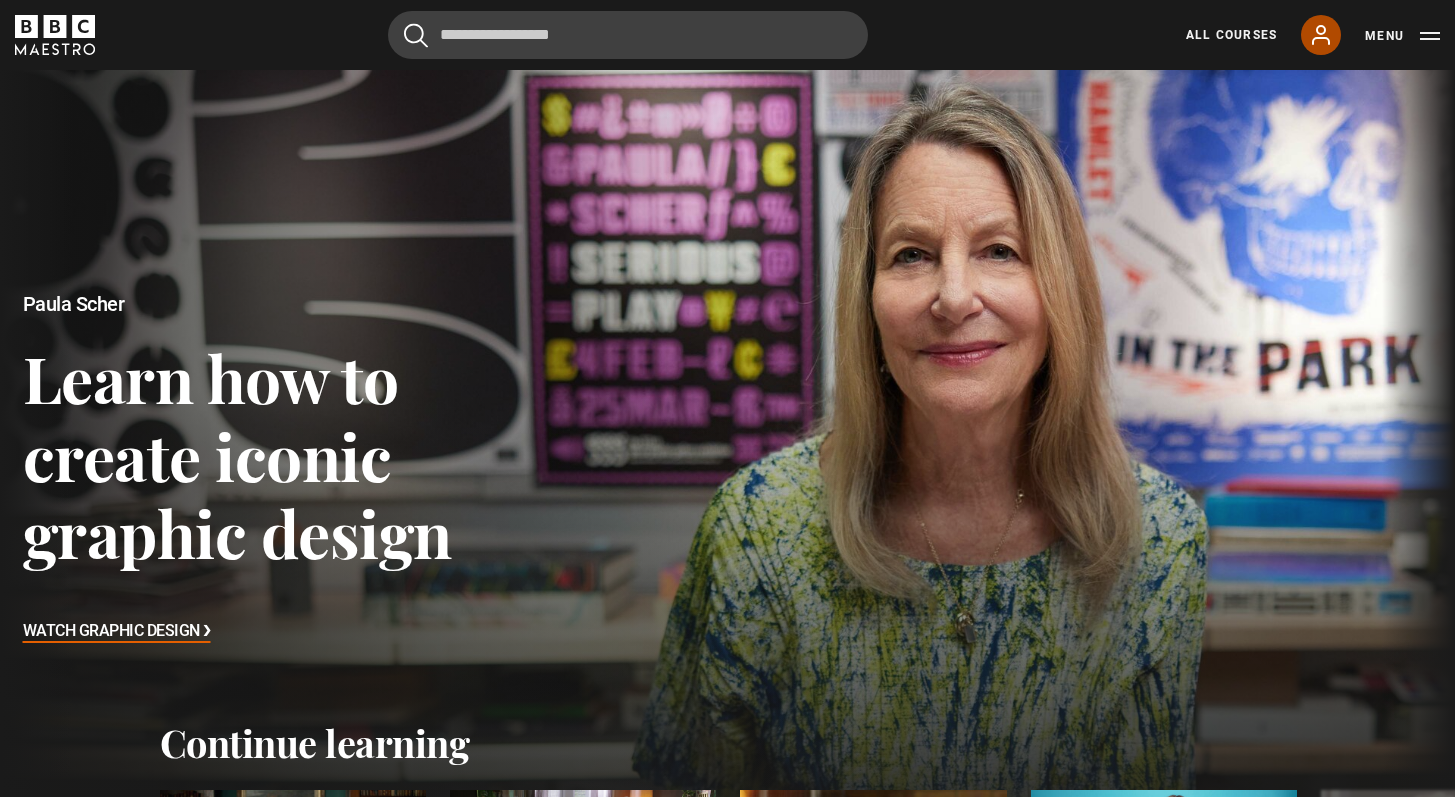 click 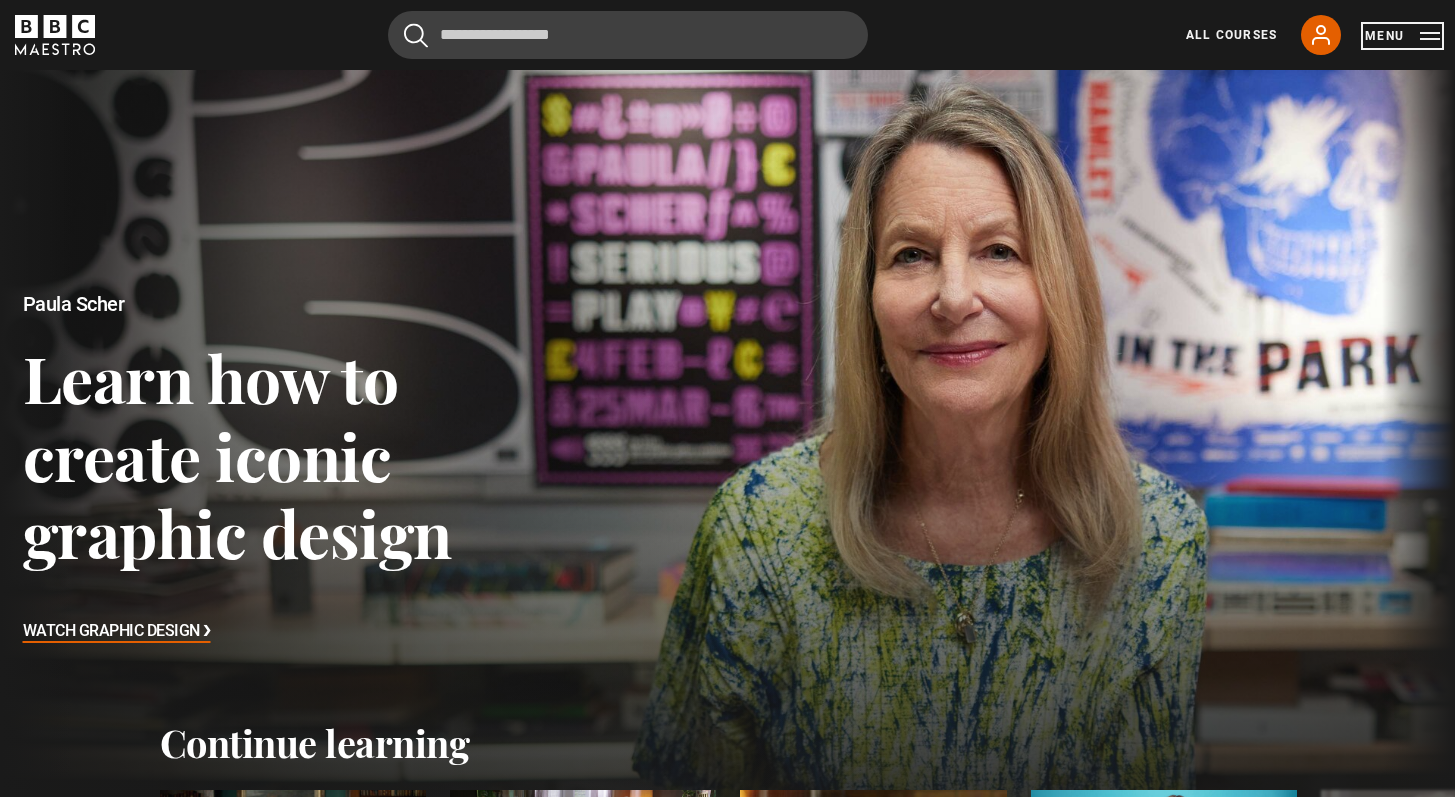 click on "Menu" at bounding box center [1402, 36] 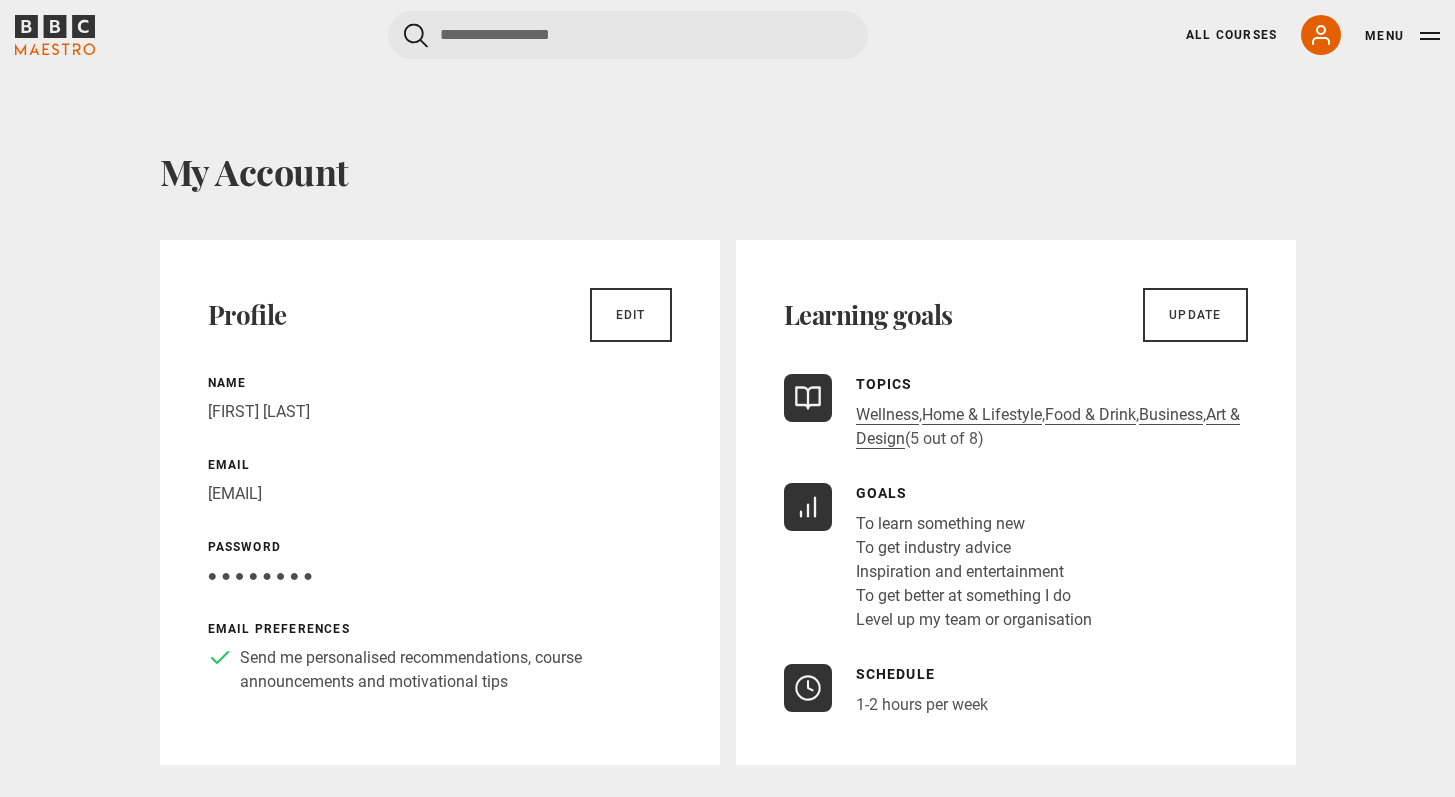 scroll, scrollTop: 0, scrollLeft: 0, axis: both 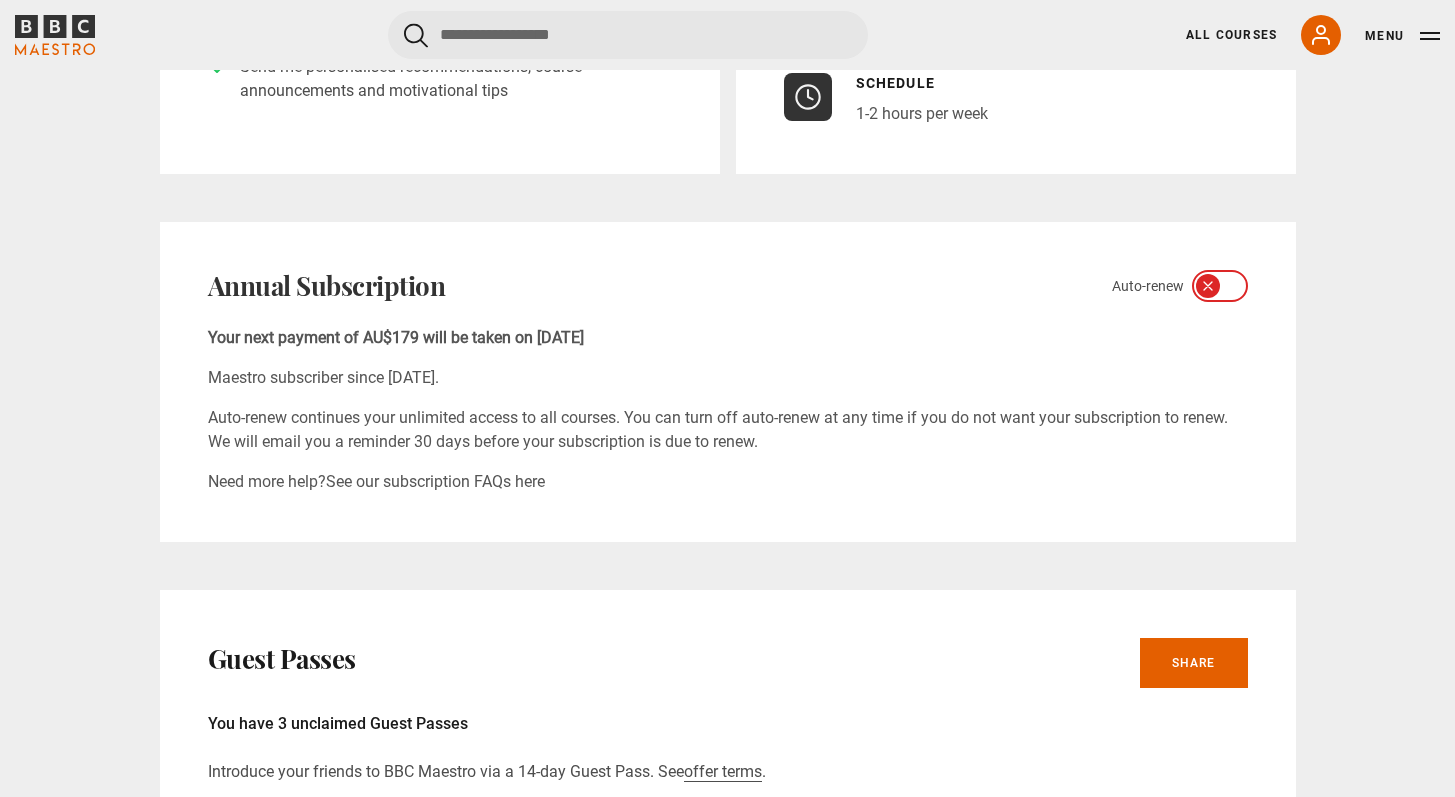click at bounding box center (1220, 286) 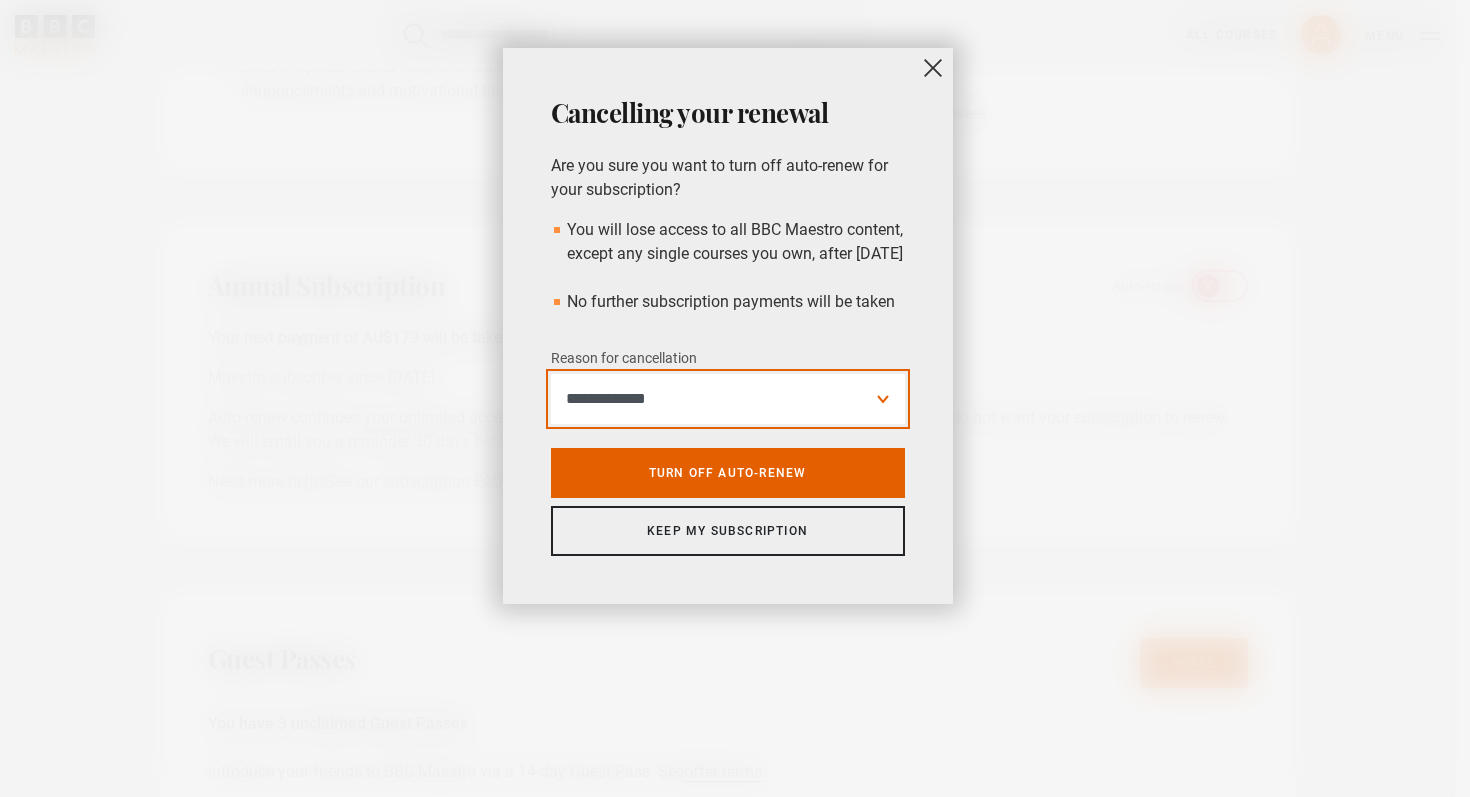 click on "**********" at bounding box center (728, 399) 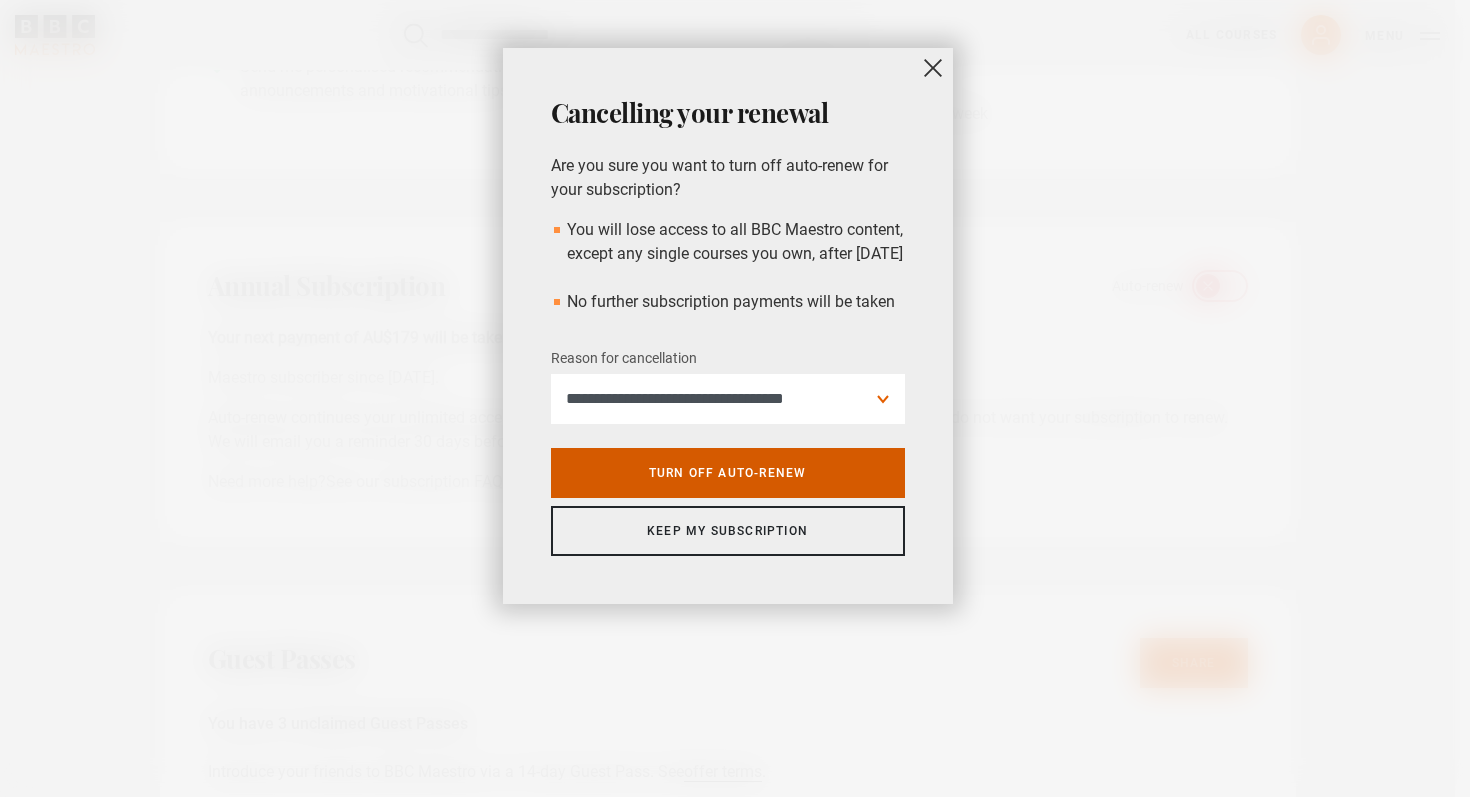 click on "Turn off auto-renew" at bounding box center (728, 473) 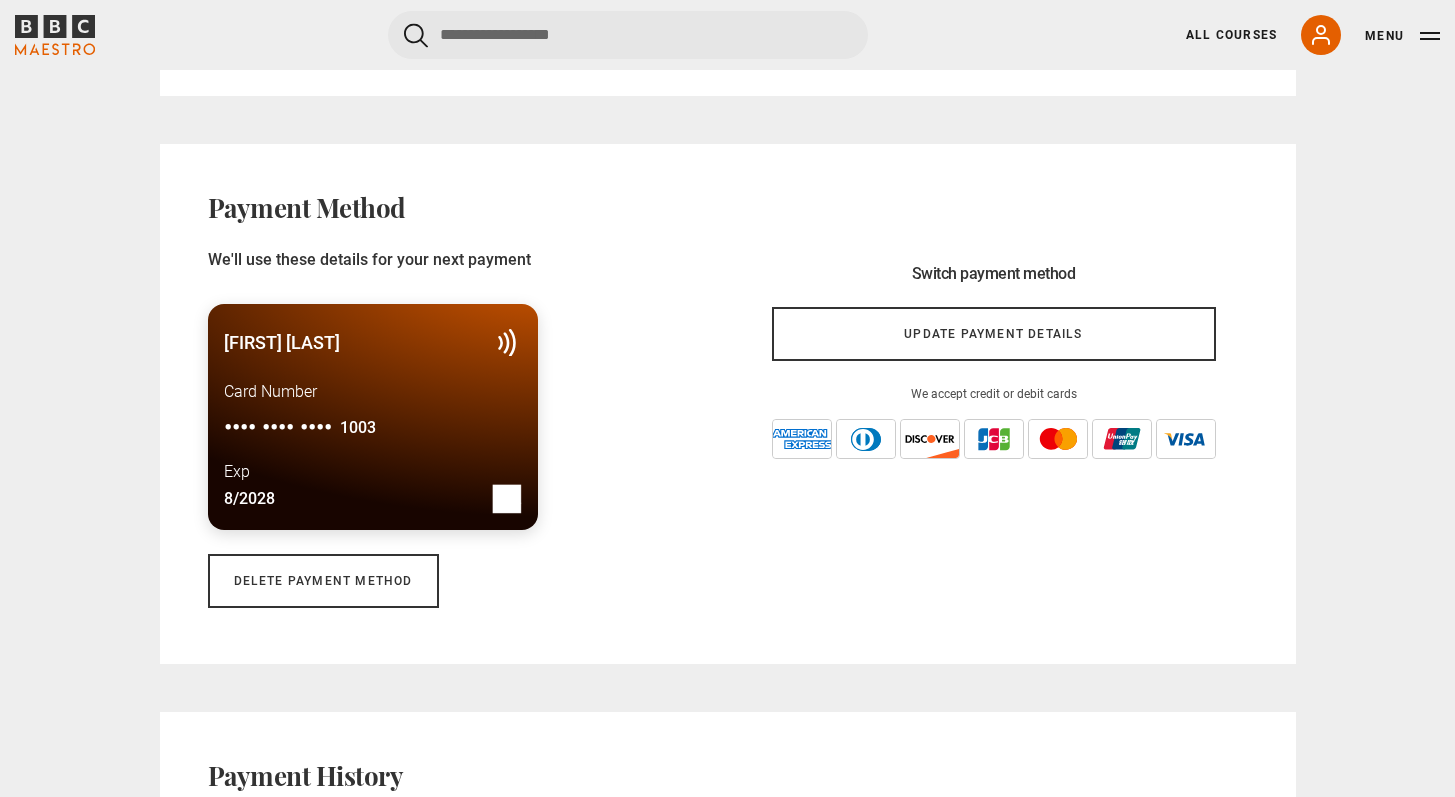 scroll, scrollTop: 1404, scrollLeft: 0, axis: vertical 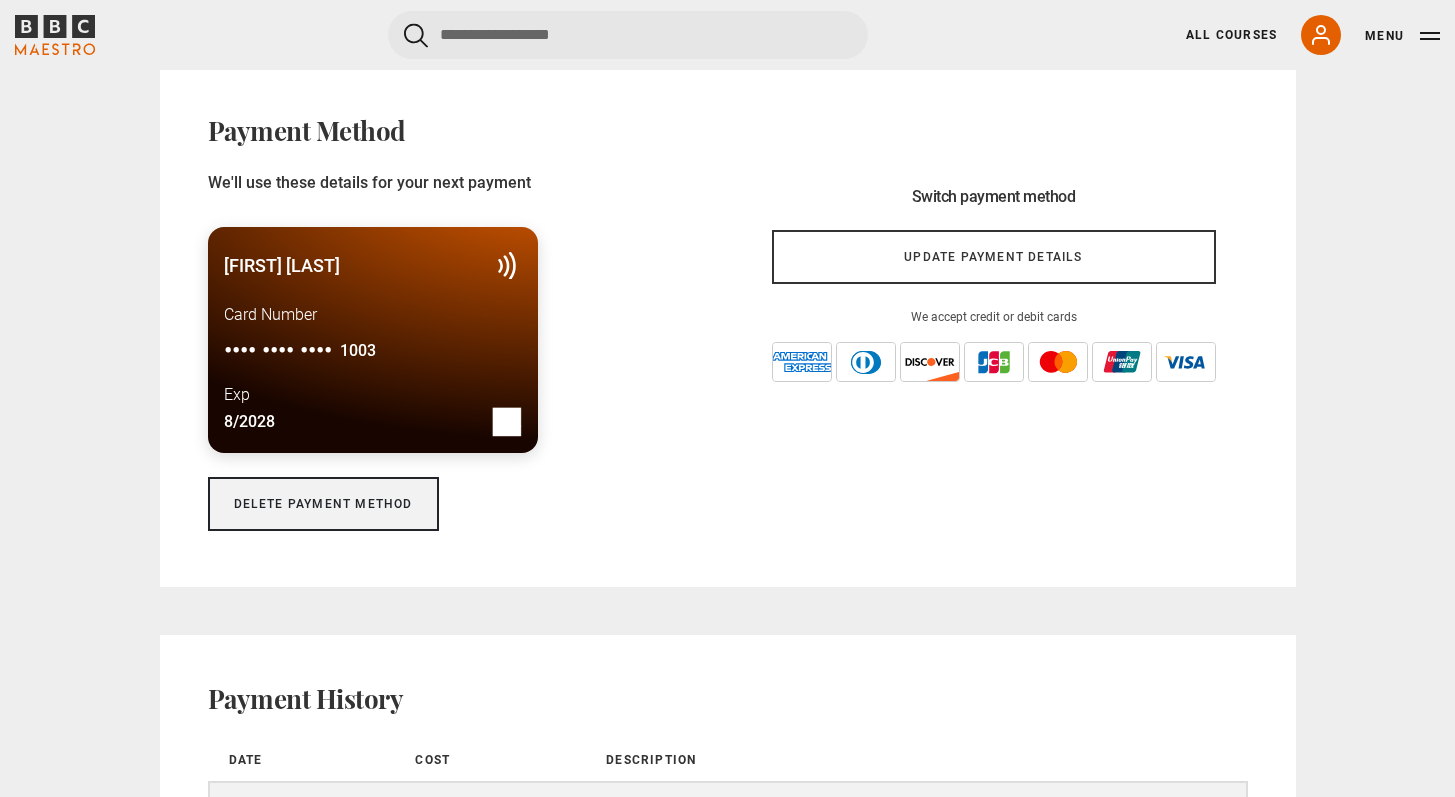 click on "Delete payment method" at bounding box center [323, 504] 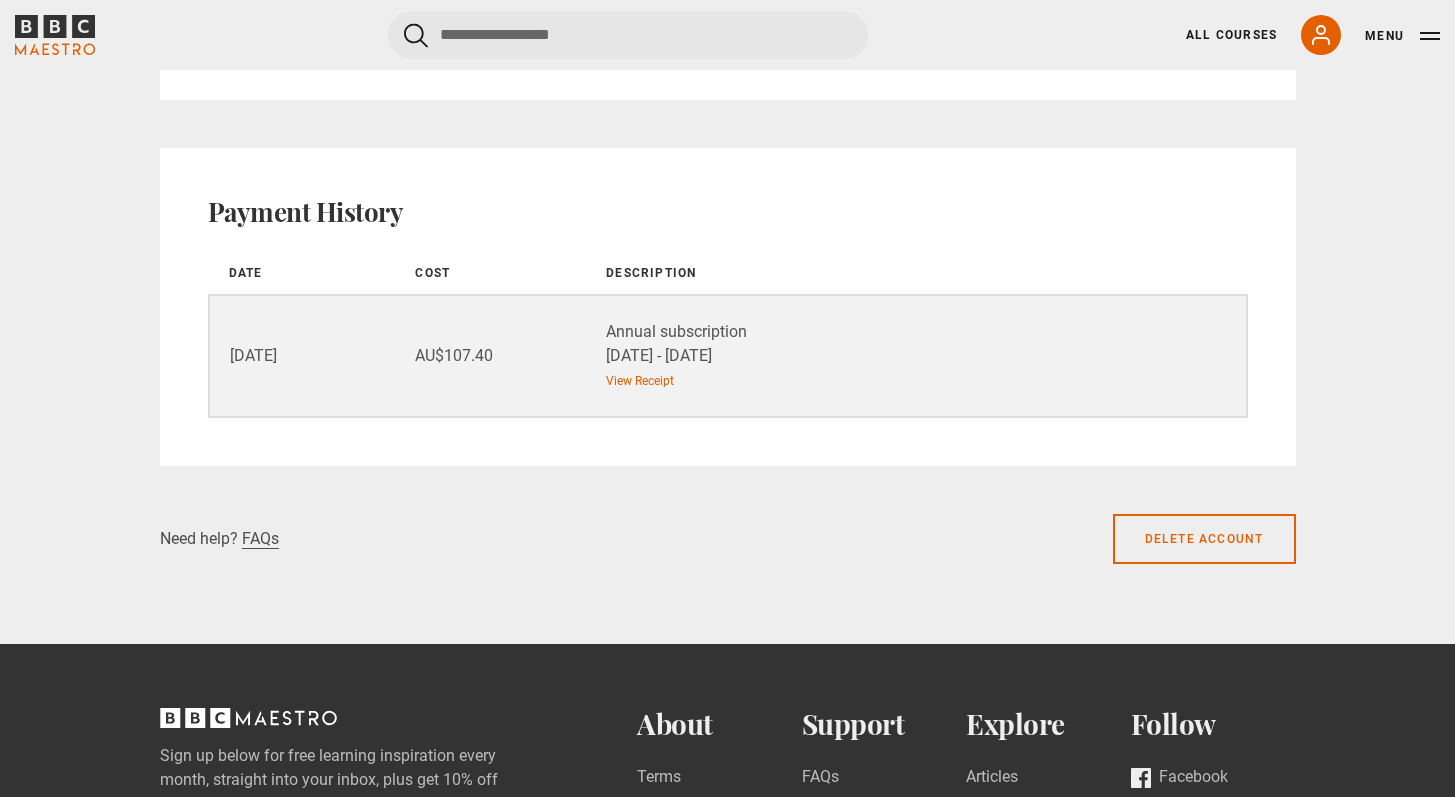scroll, scrollTop: 1892, scrollLeft: 0, axis: vertical 